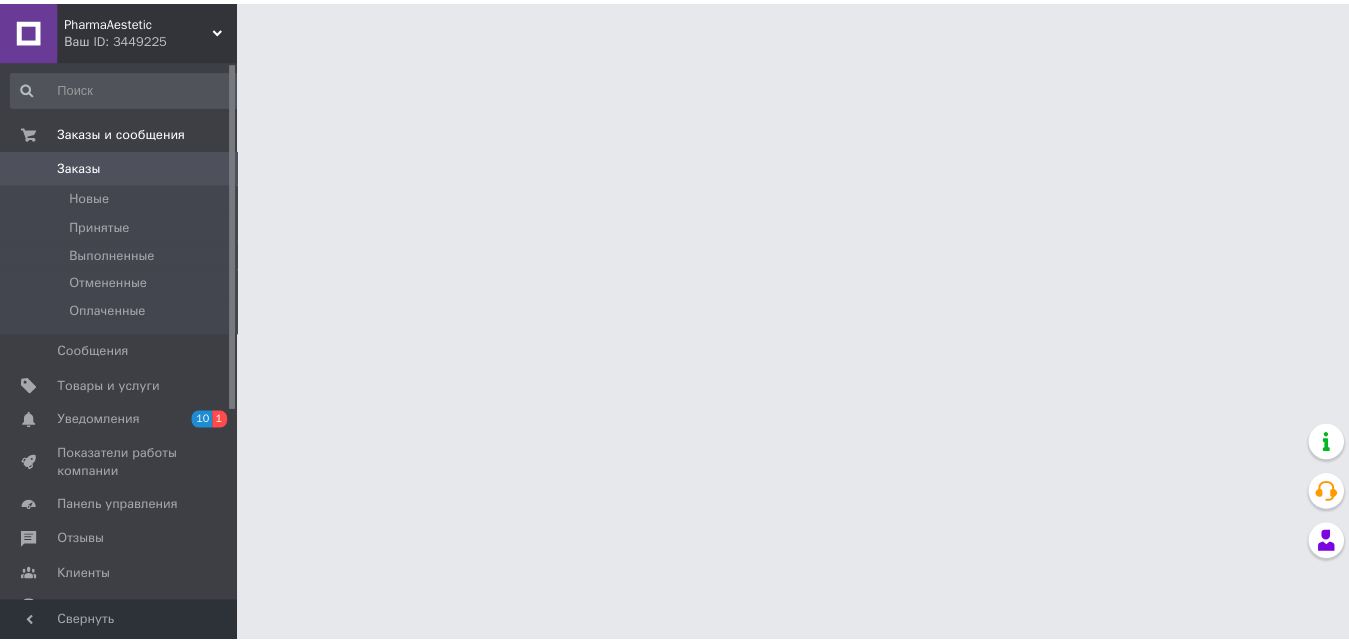 scroll, scrollTop: 0, scrollLeft: 0, axis: both 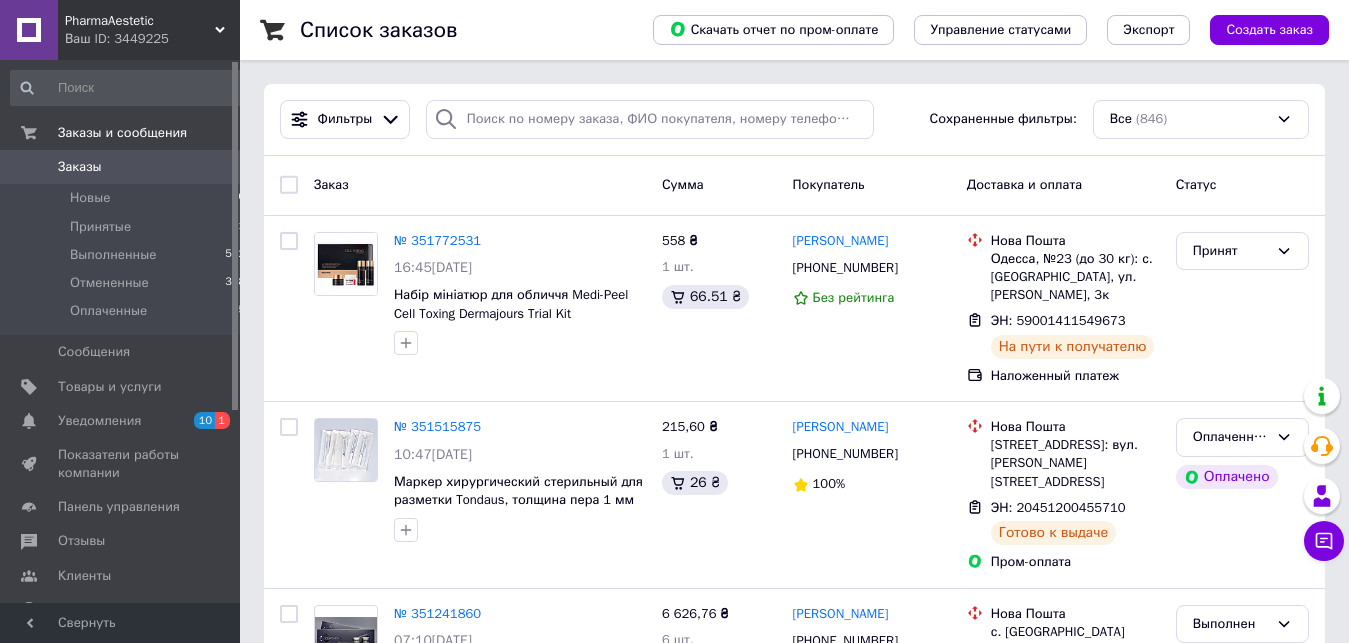 click on "PharmaAestetic" at bounding box center (140, 21) 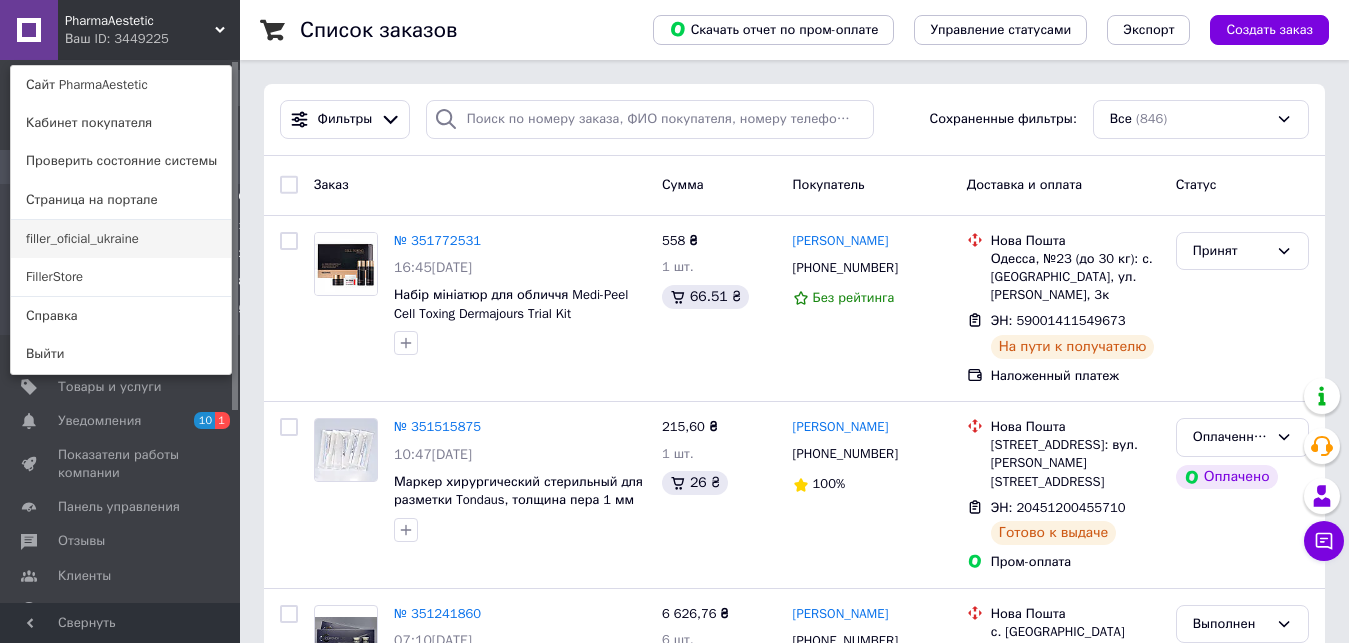 click on "filler_oficial_ukraine" at bounding box center [121, 239] 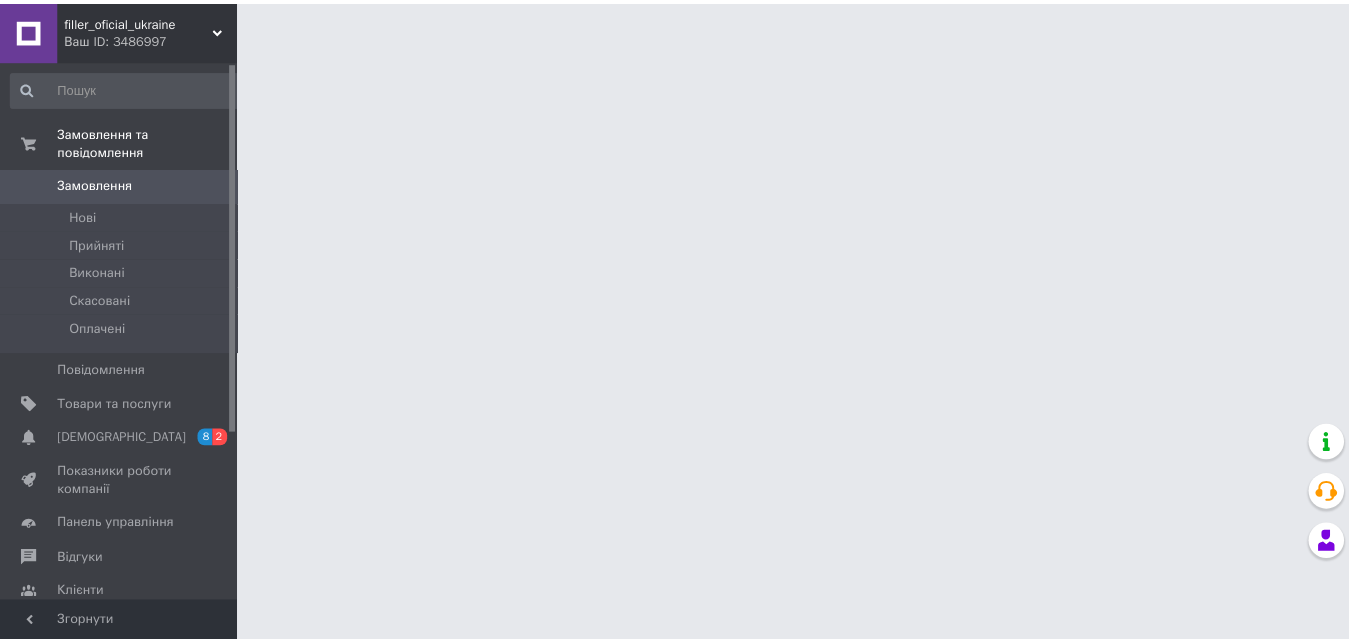 scroll, scrollTop: 0, scrollLeft: 0, axis: both 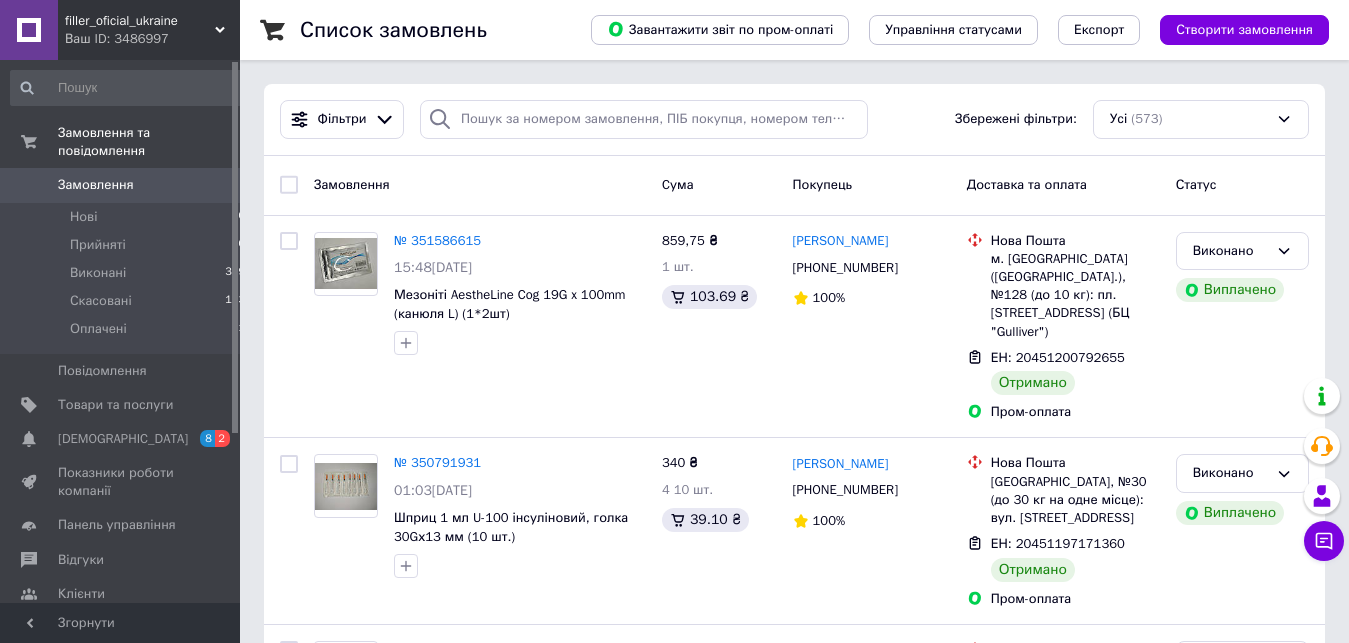 click on "filler_oficial_ukraine" at bounding box center [140, 21] 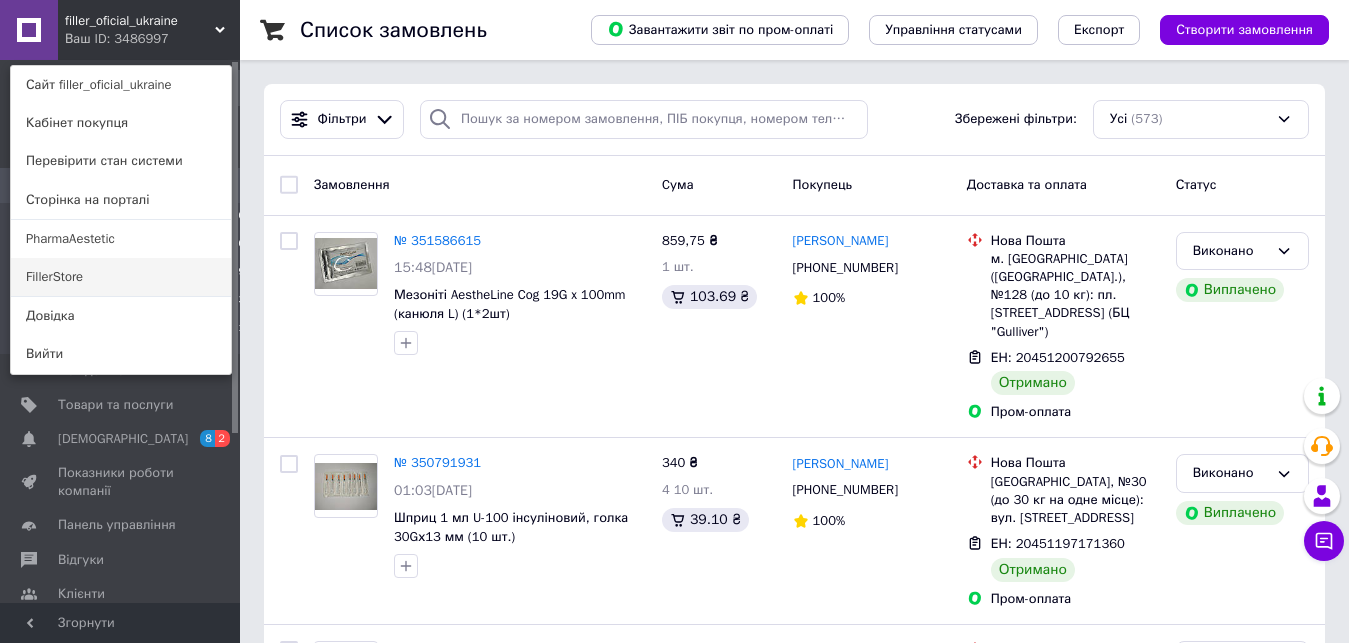 click on "FillerStore" at bounding box center (121, 277) 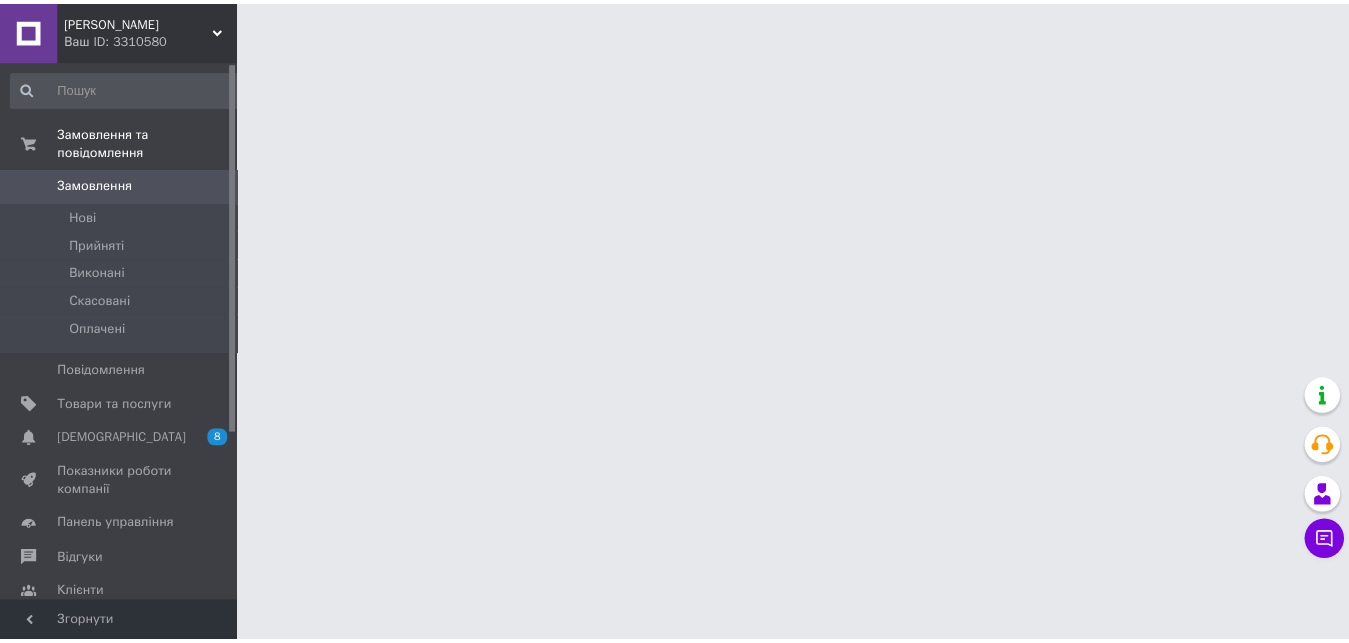 scroll, scrollTop: 0, scrollLeft: 0, axis: both 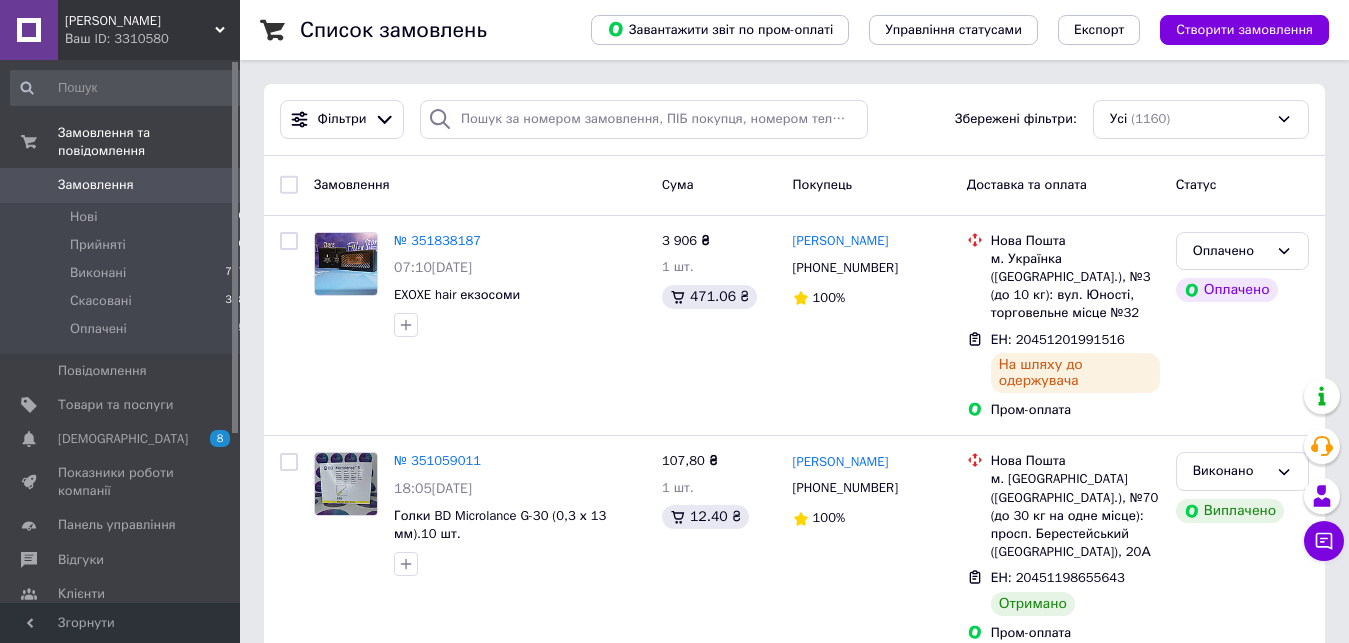 click on "Філлер-Стор" at bounding box center [140, 21] 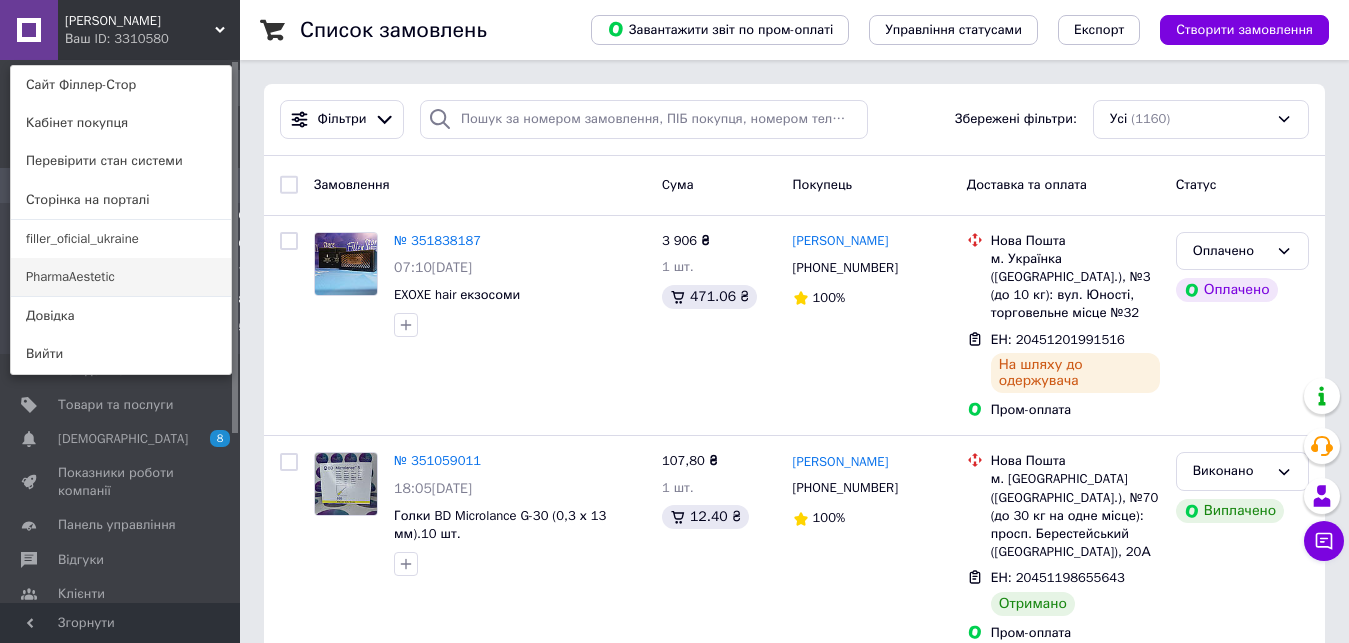 click on "PharmaAestetic" at bounding box center (121, 277) 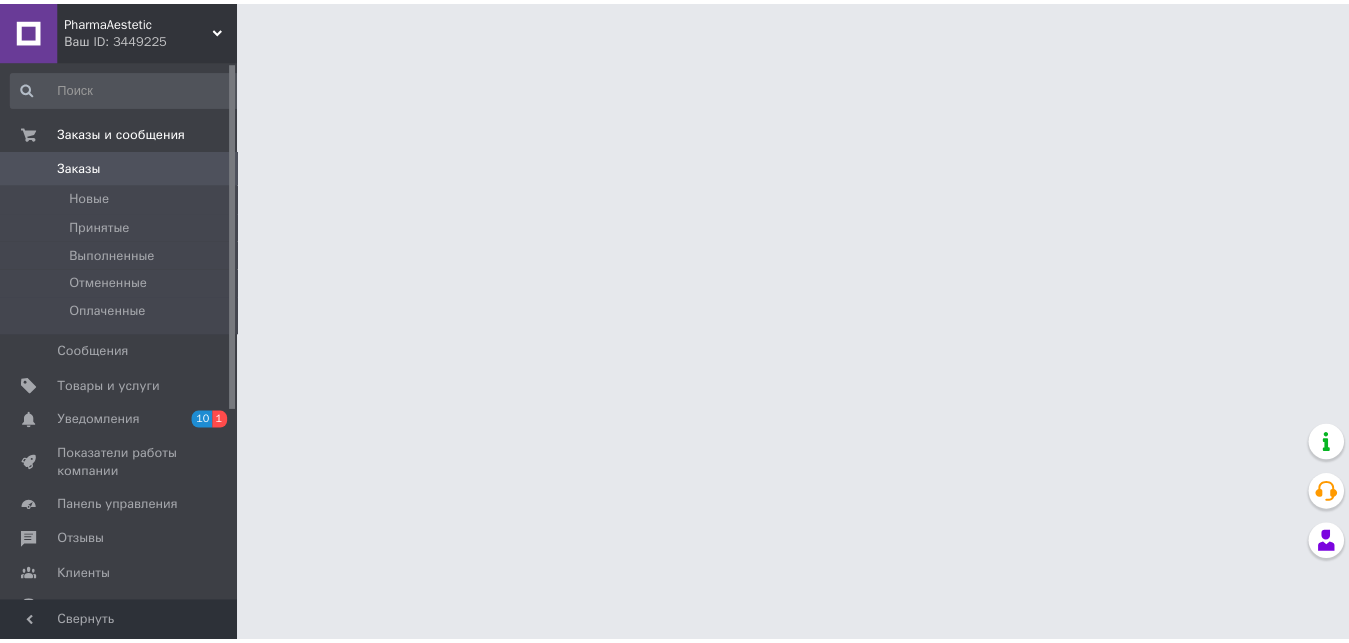 scroll, scrollTop: 0, scrollLeft: 0, axis: both 